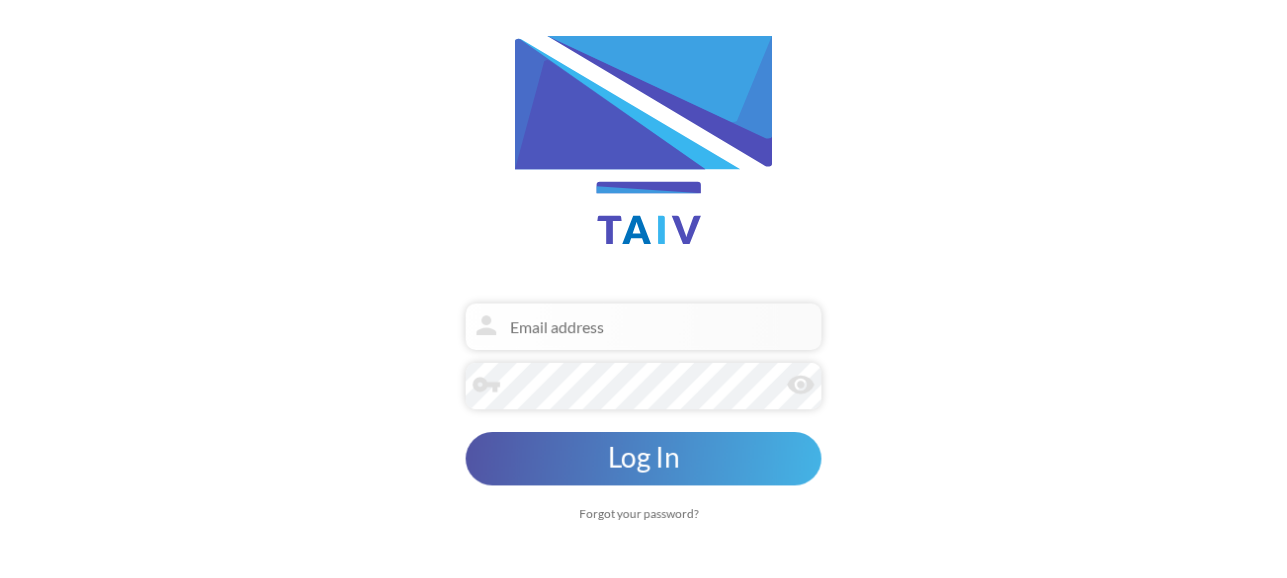 scroll, scrollTop: 0, scrollLeft: 0, axis: both 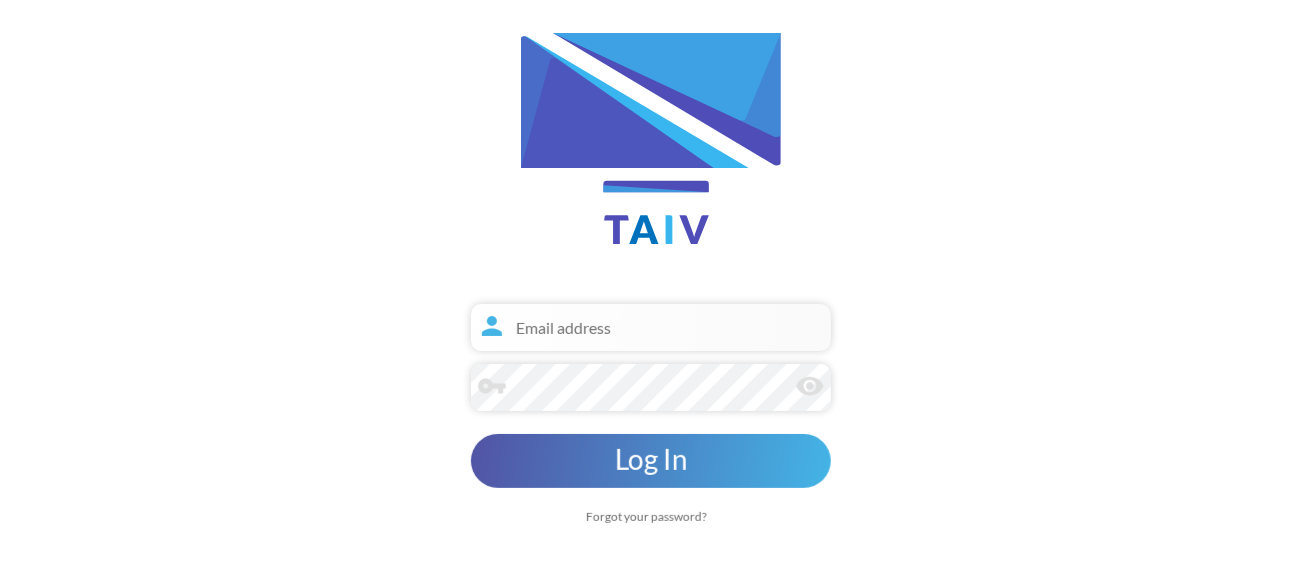 click at bounding box center [651, 327] 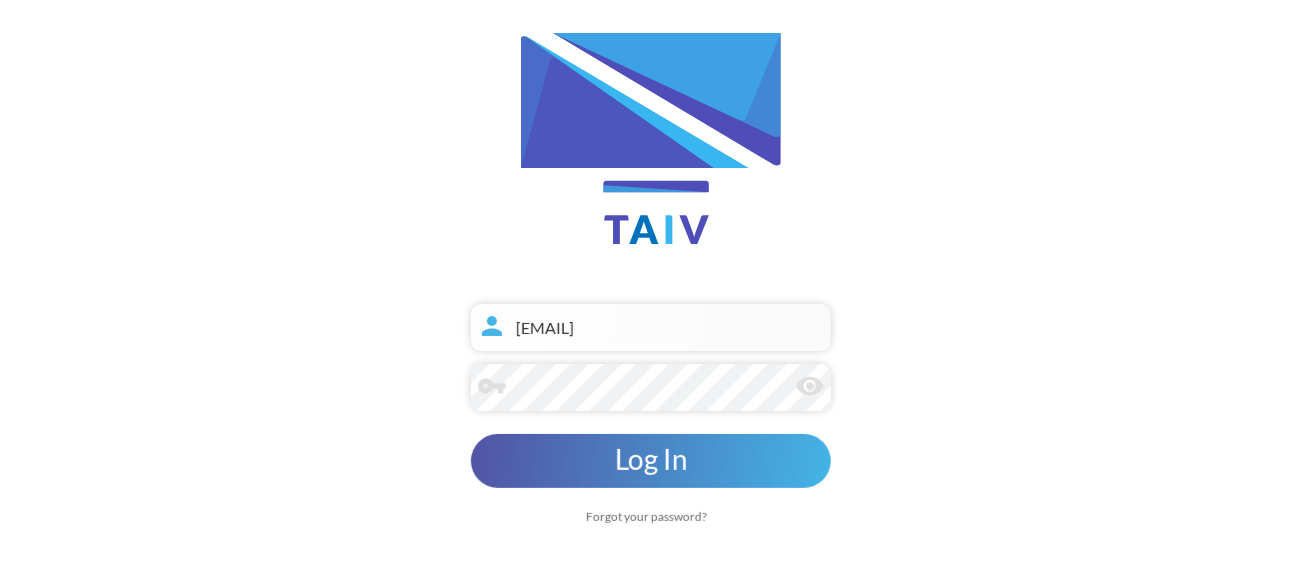 type on "[EMAIL]" 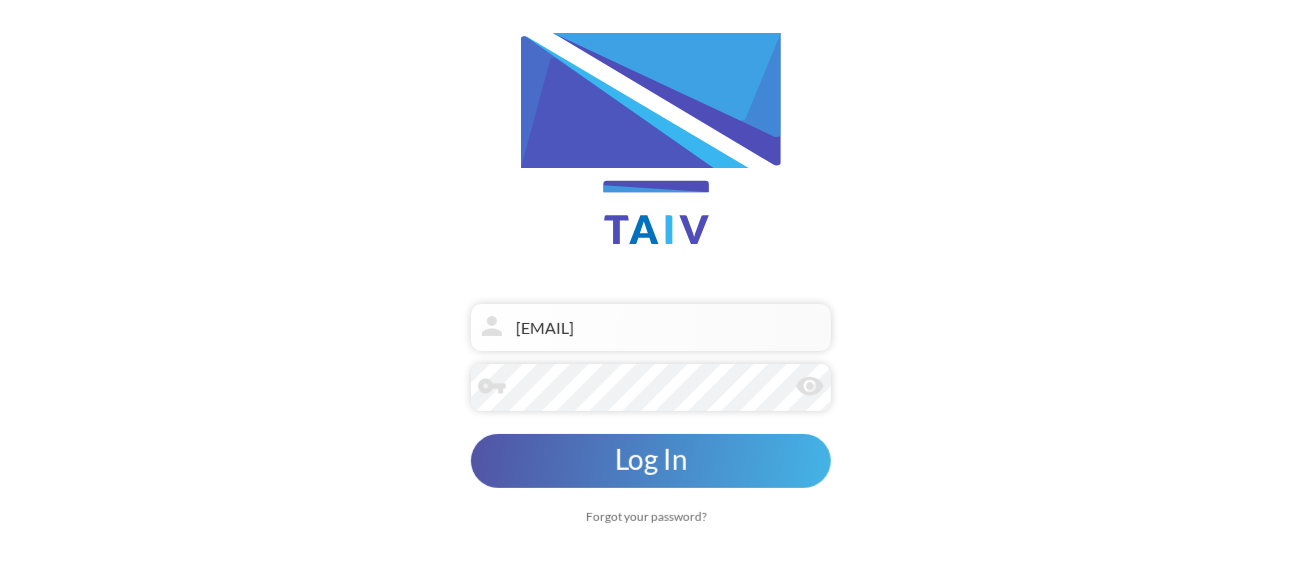 click on "Log In" at bounding box center [651, 459] 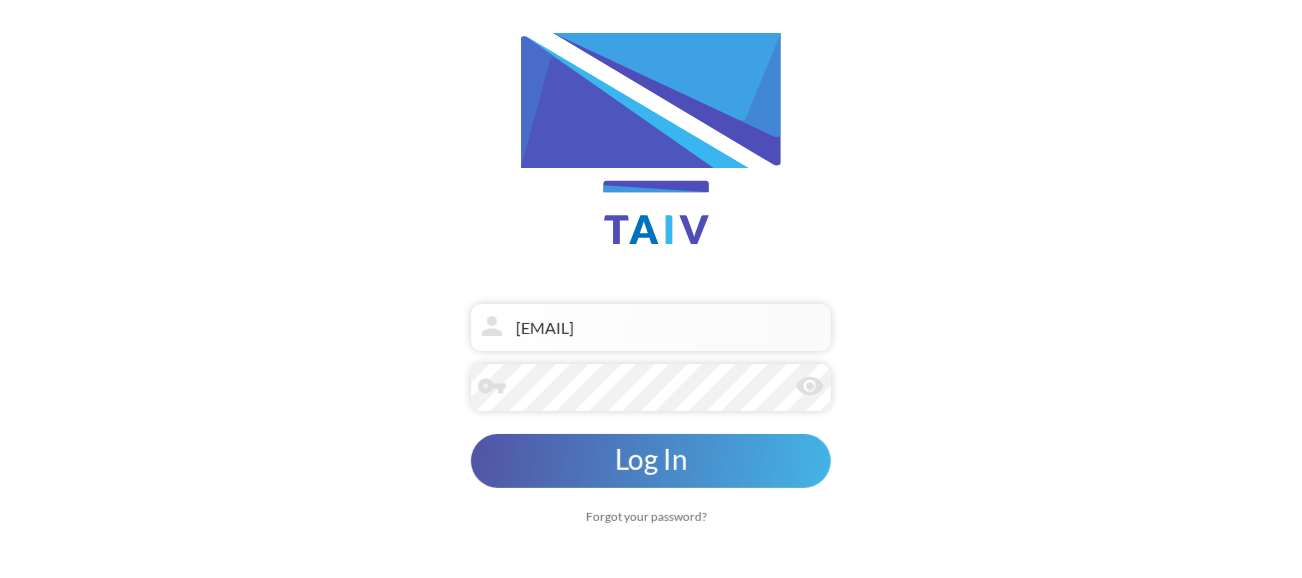 click on "Log In" at bounding box center (651, 459) 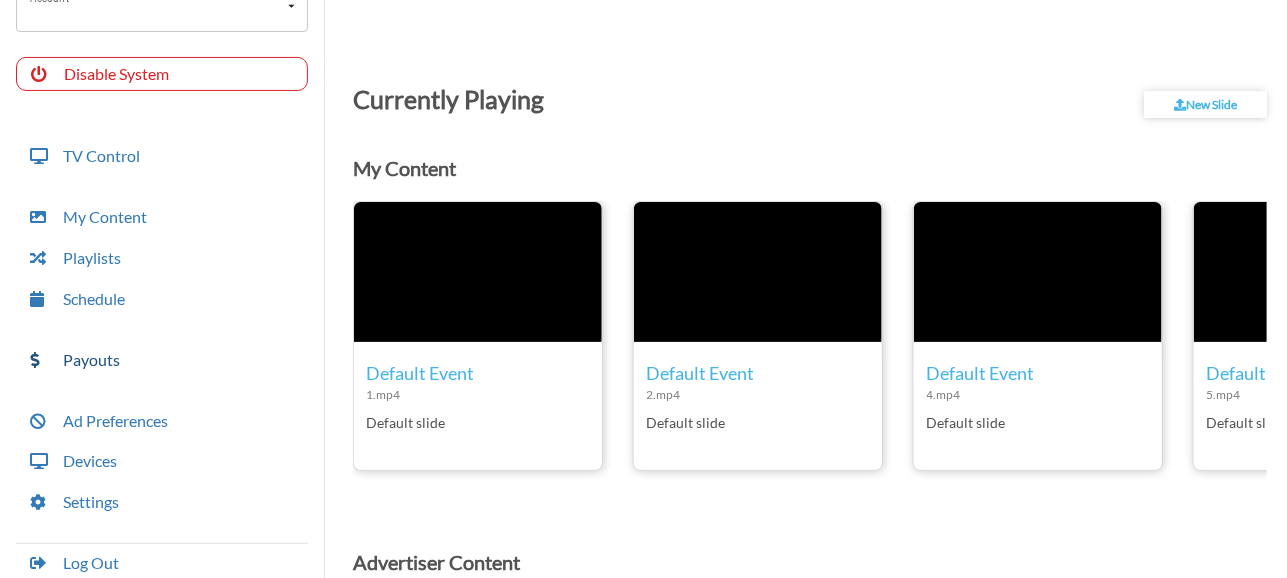 scroll, scrollTop: 111, scrollLeft: 0, axis: vertical 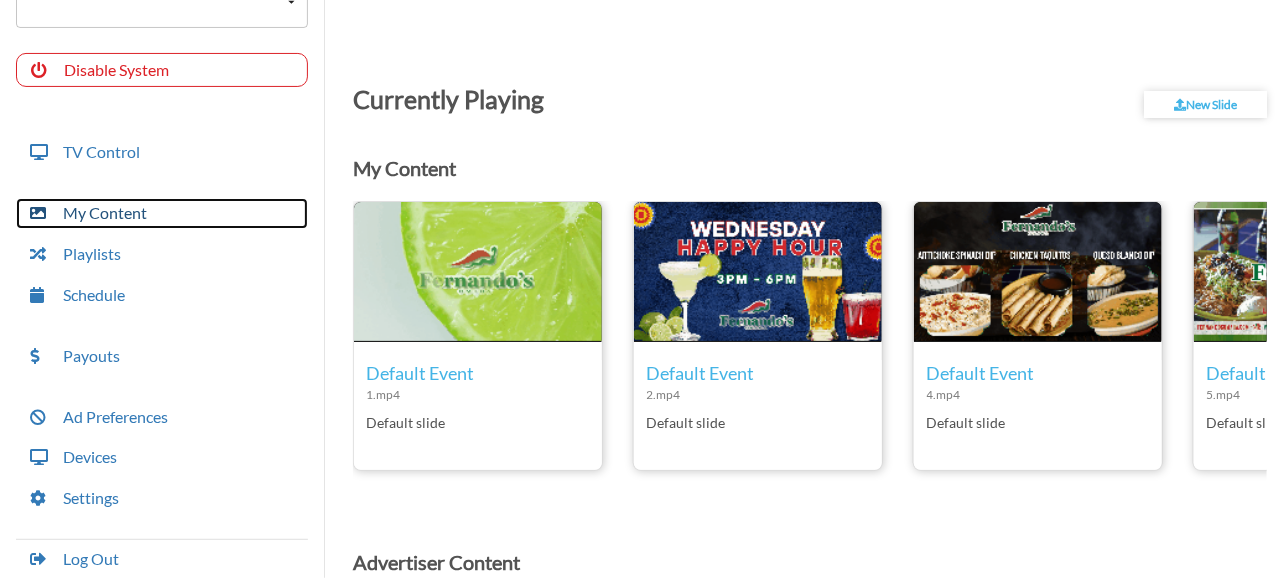 click on "My Content" at bounding box center [162, 213] 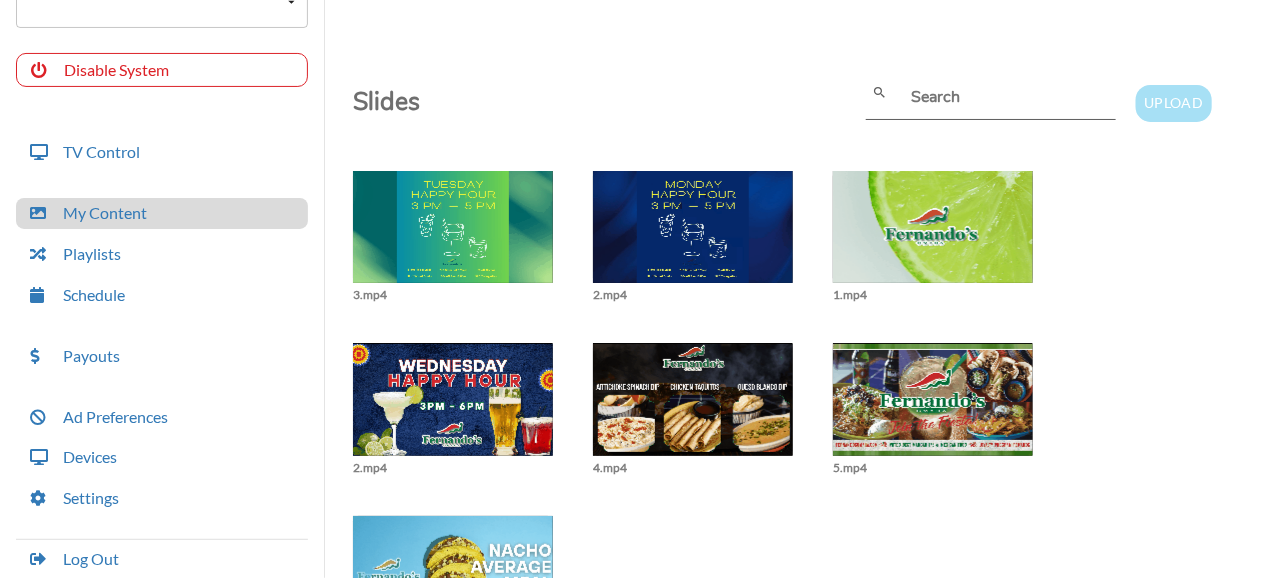 click on "Upload" at bounding box center [1173, 103] 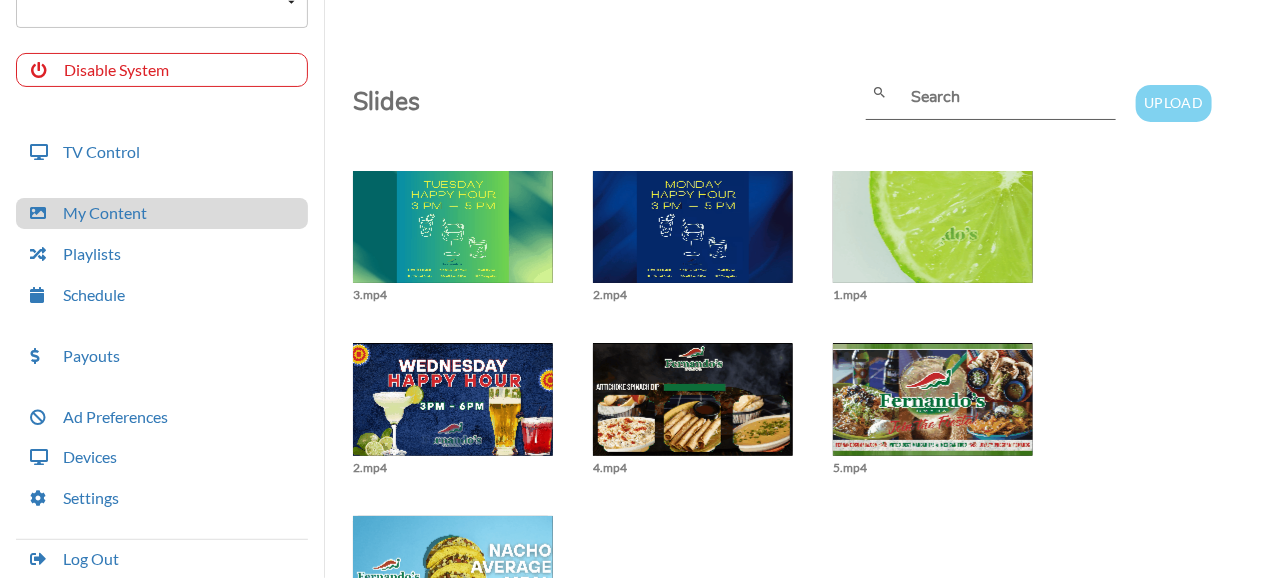 type on "C:\fakepath\[PERSON]'S-[PERSON]'S-[PERSON] Super Spot.mp3" 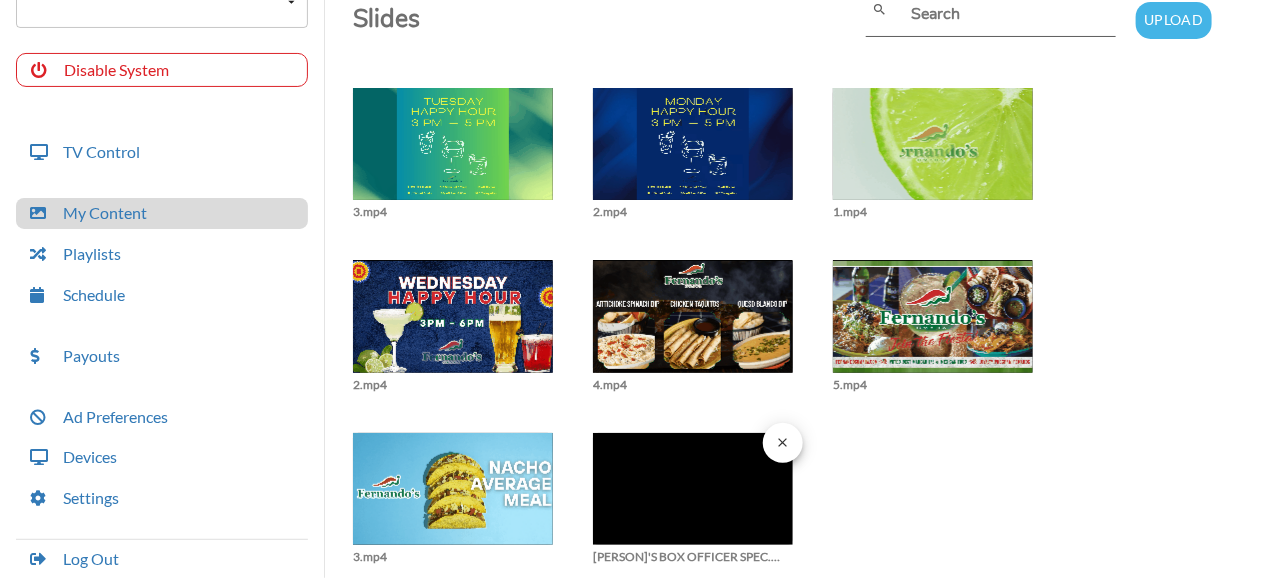 scroll, scrollTop: 200, scrollLeft: 0, axis: vertical 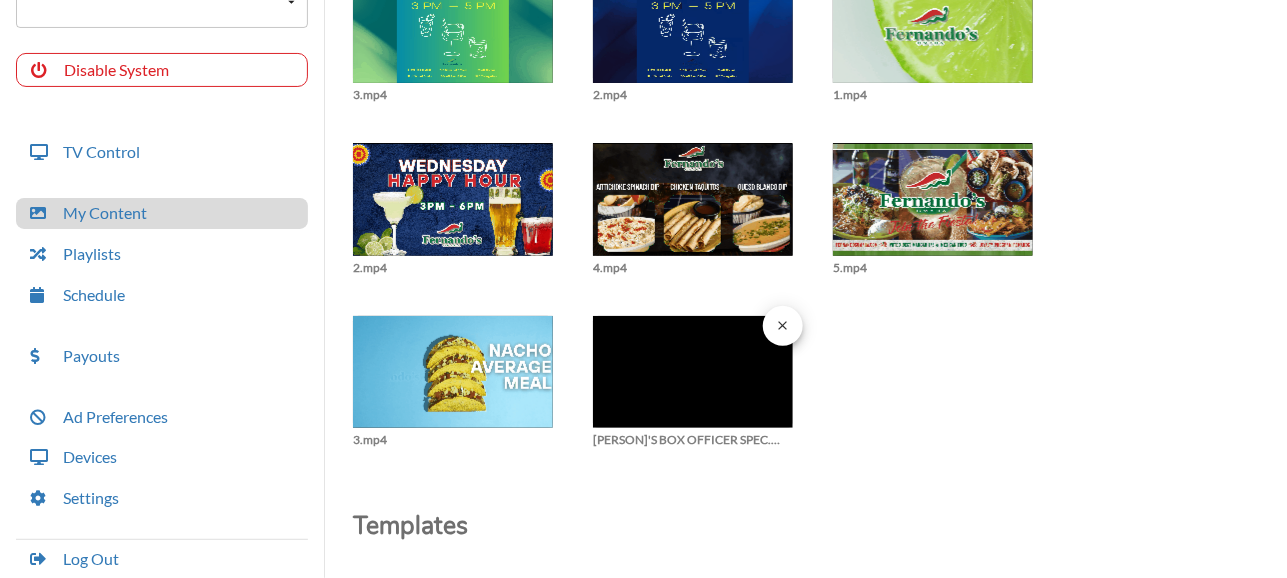 click at bounding box center [453, 37] 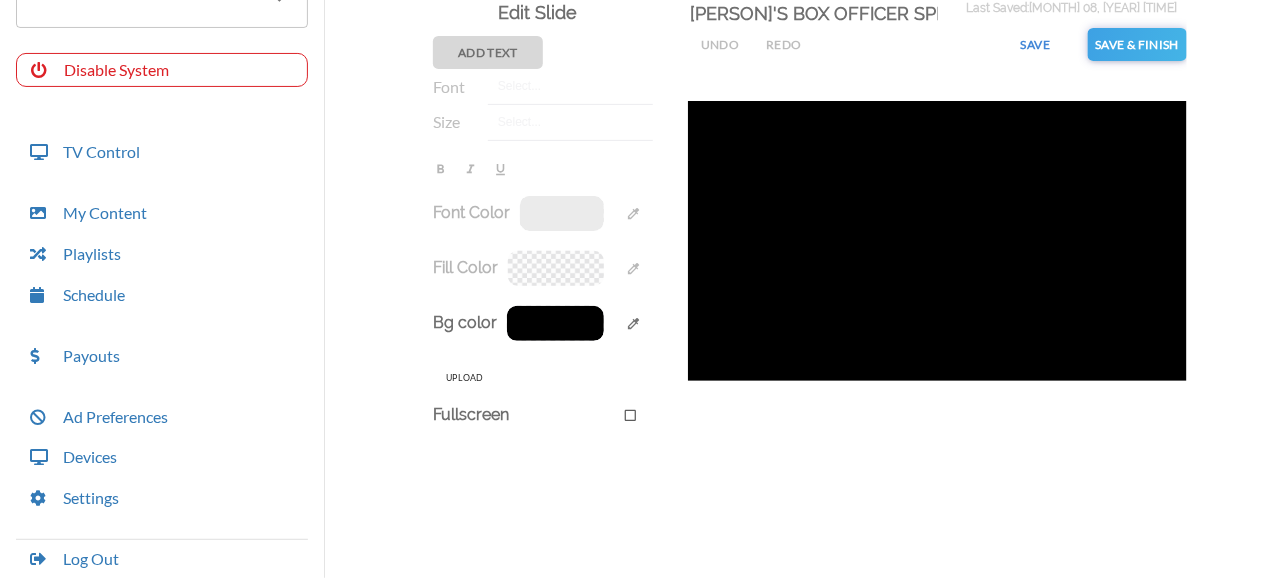 scroll, scrollTop: 109, scrollLeft: 0, axis: vertical 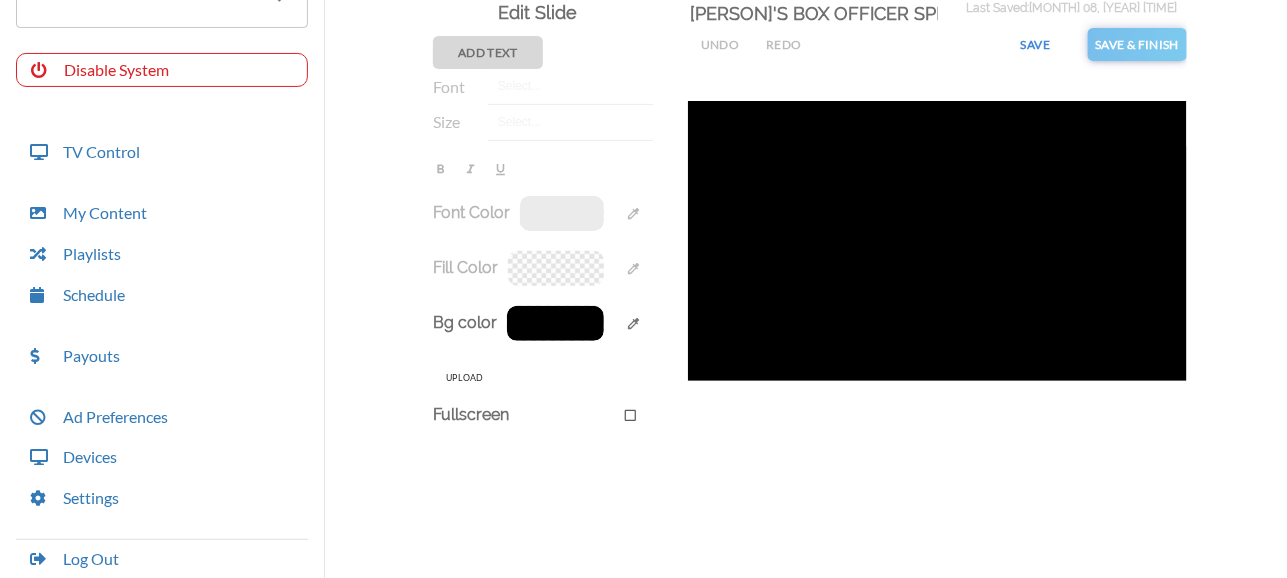 click on "Save & Finish" at bounding box center (1137, 44) 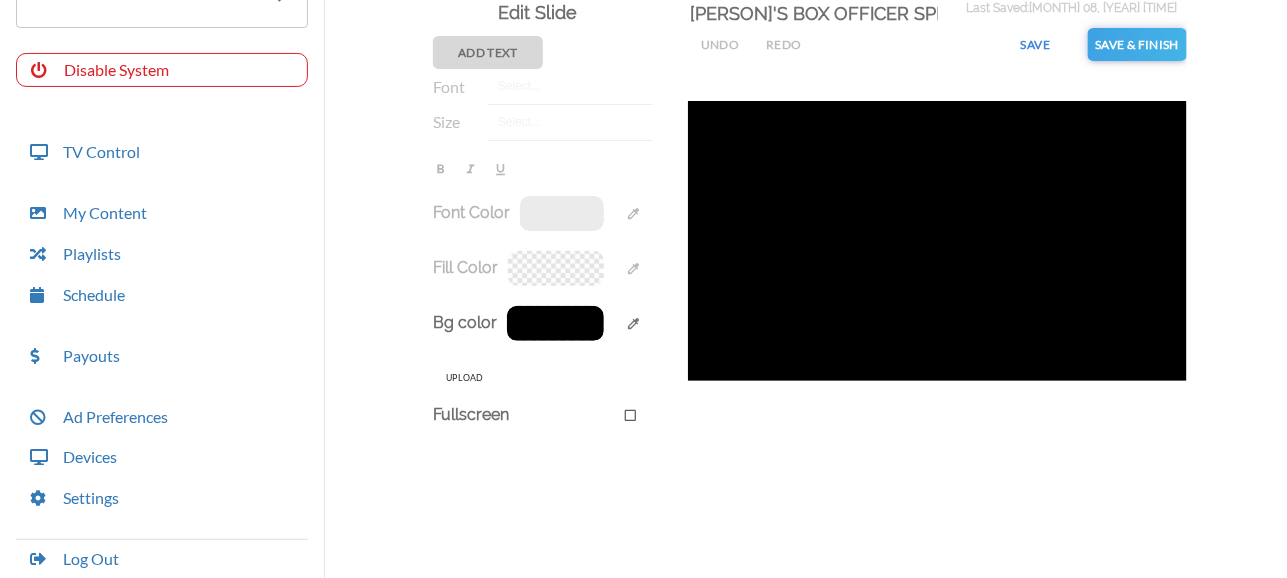 click on "Save" at bounding box center (720, 44) 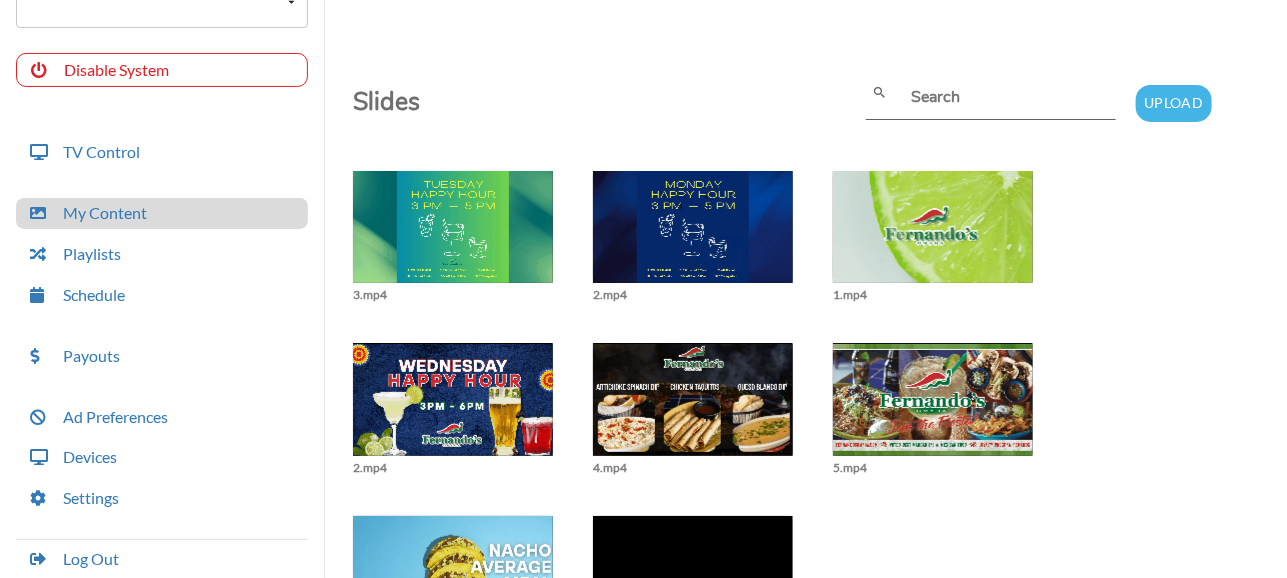 scroll, scrollTop: 299, scrollLeft: 0, axis: vertical 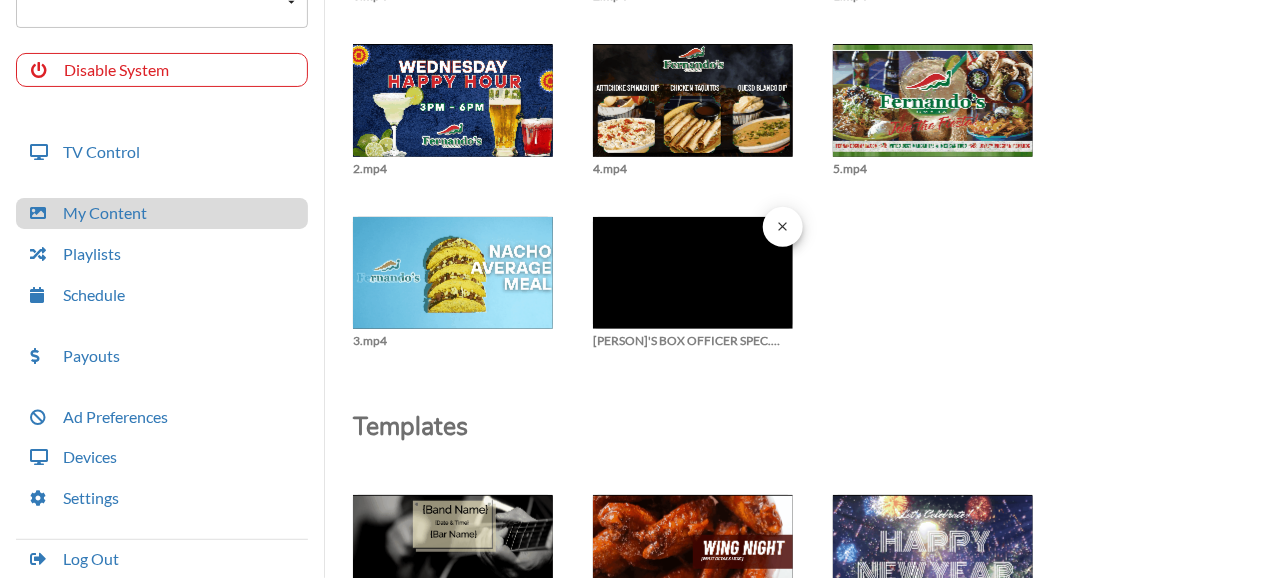 click at bounding box center (453, -62) 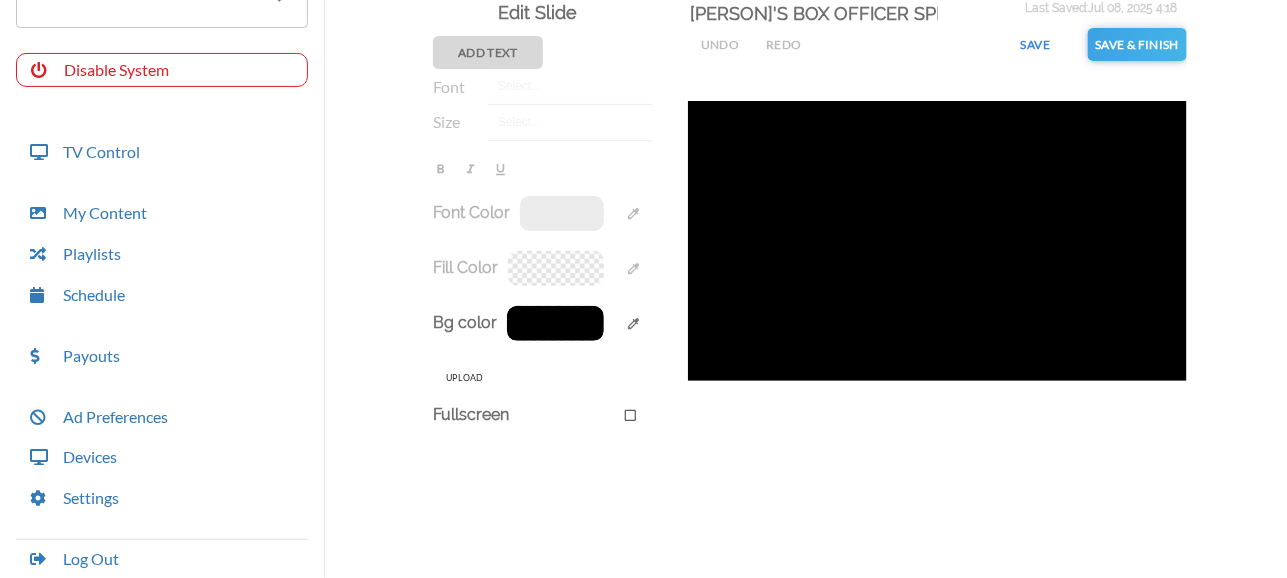 scroll, scrollTop: 0, scrollLeft: 0, axis: both 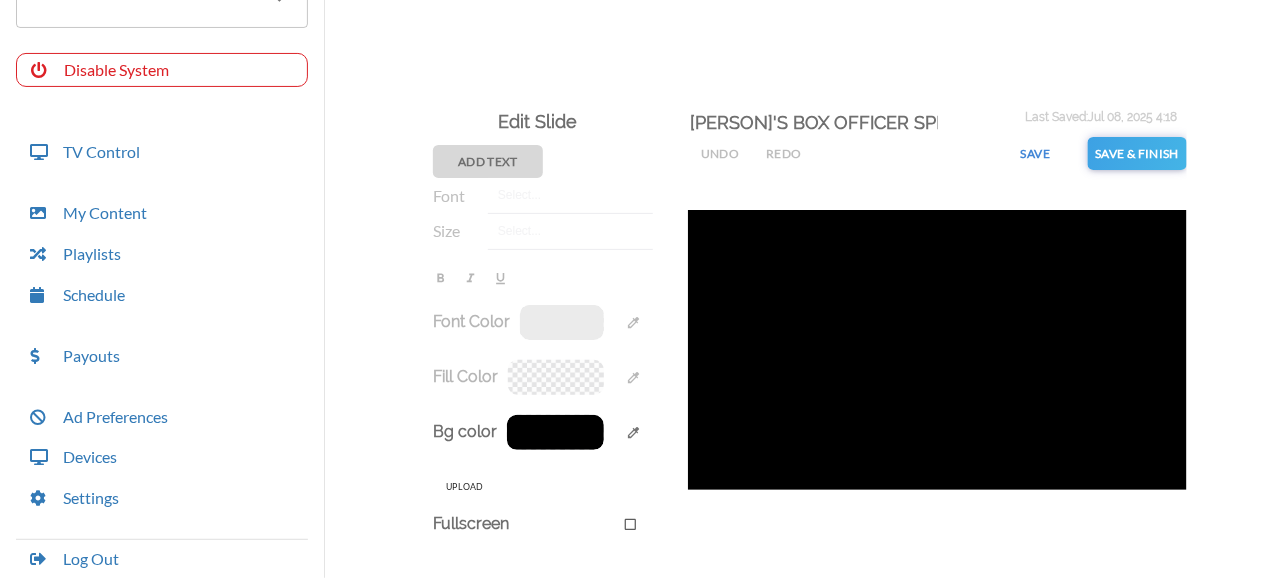 click on "Save" at bounding box center (720, 153) 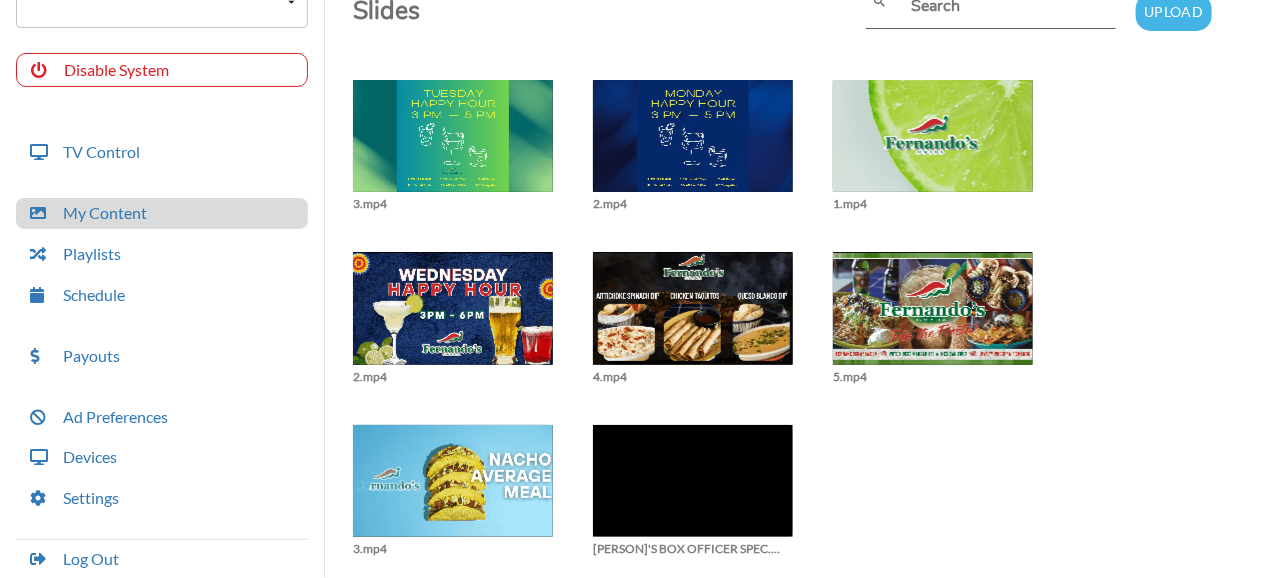 scroll, scrollTop: 0, scrollLeft: 0, axis: both 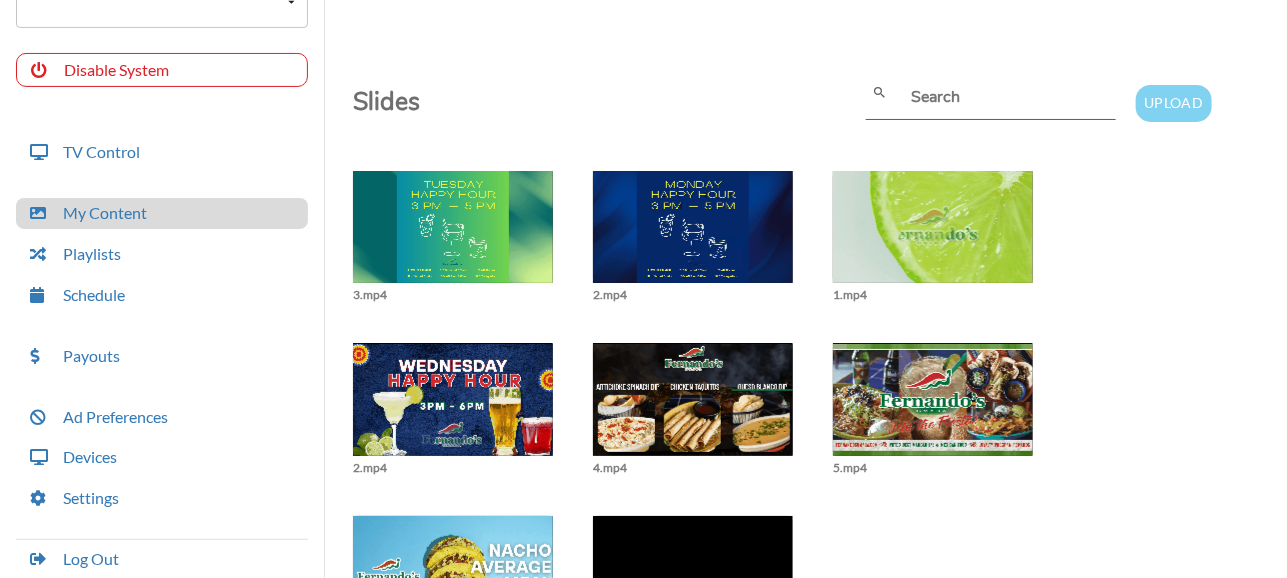 click on "Upload" at bounding box center [1173, 103] 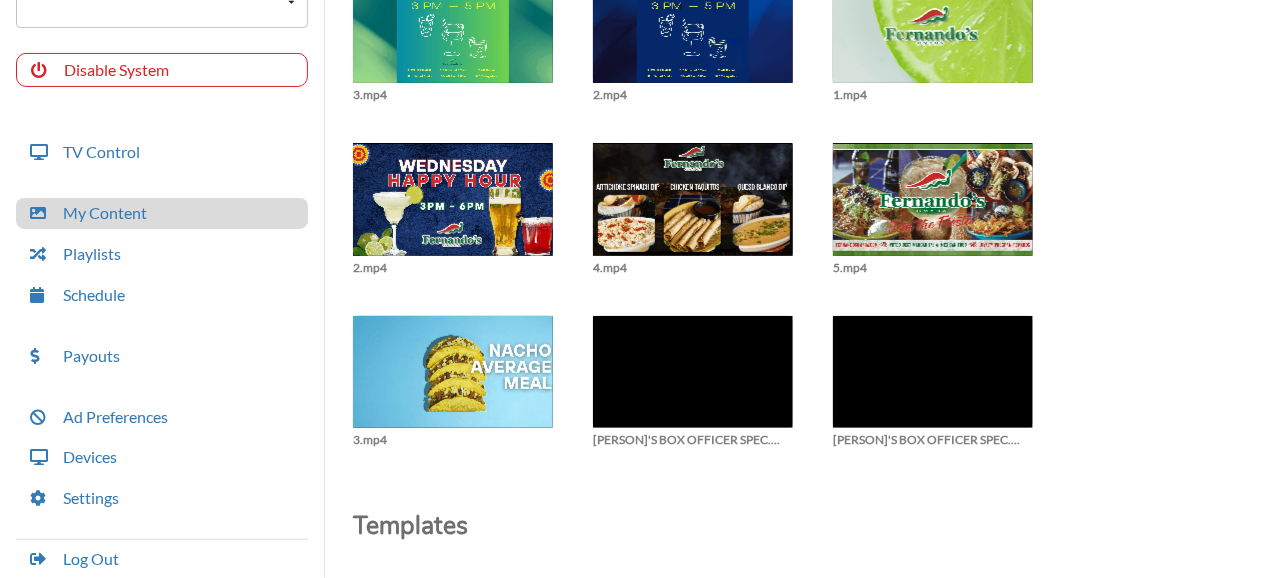 scroll, scrollTop: 0, scrollLeft: 0, axis: both 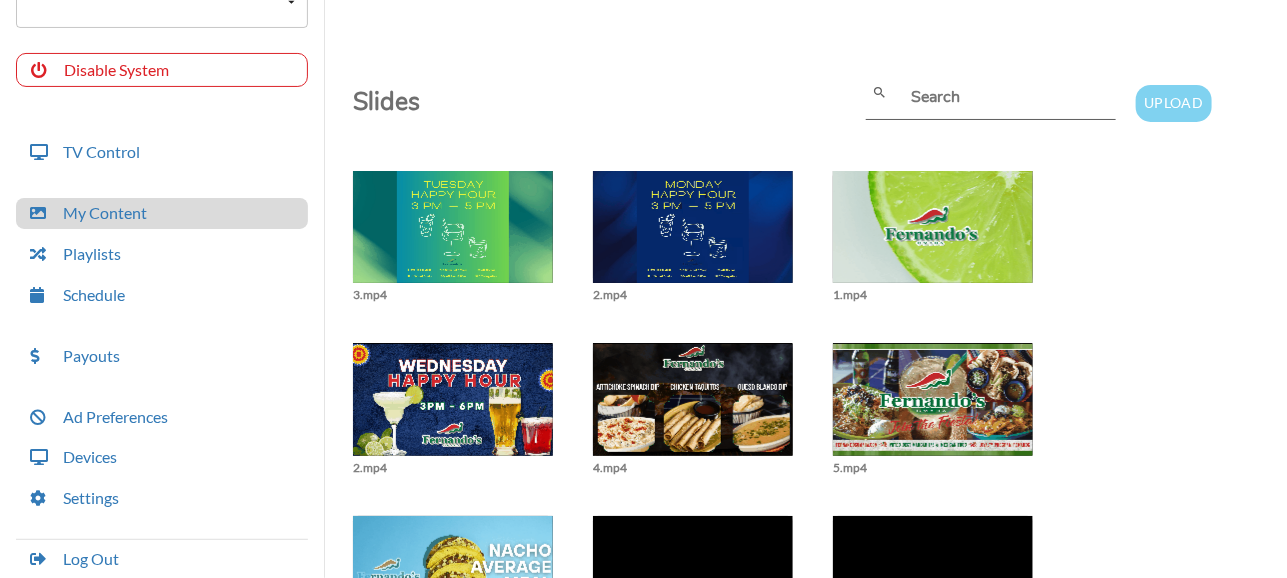 click on "Upload" at bounding box center [1173, 103] 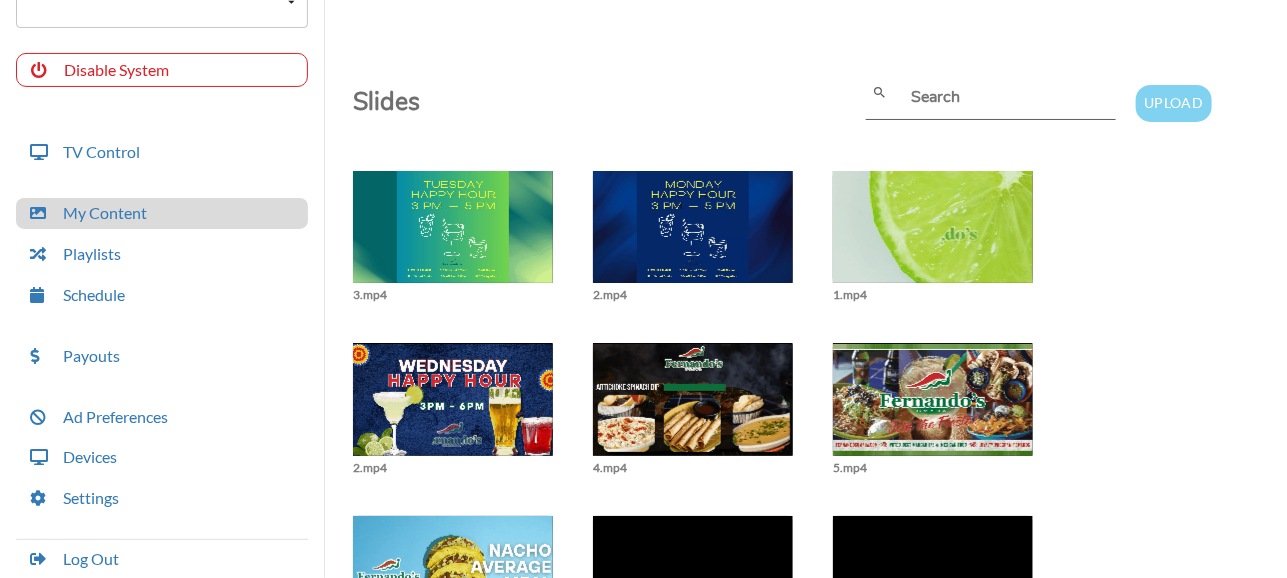 type on "C:\fakepath\[PERSON]'S-[PERSON]'S-[PERSON] Super Spot.mp3" 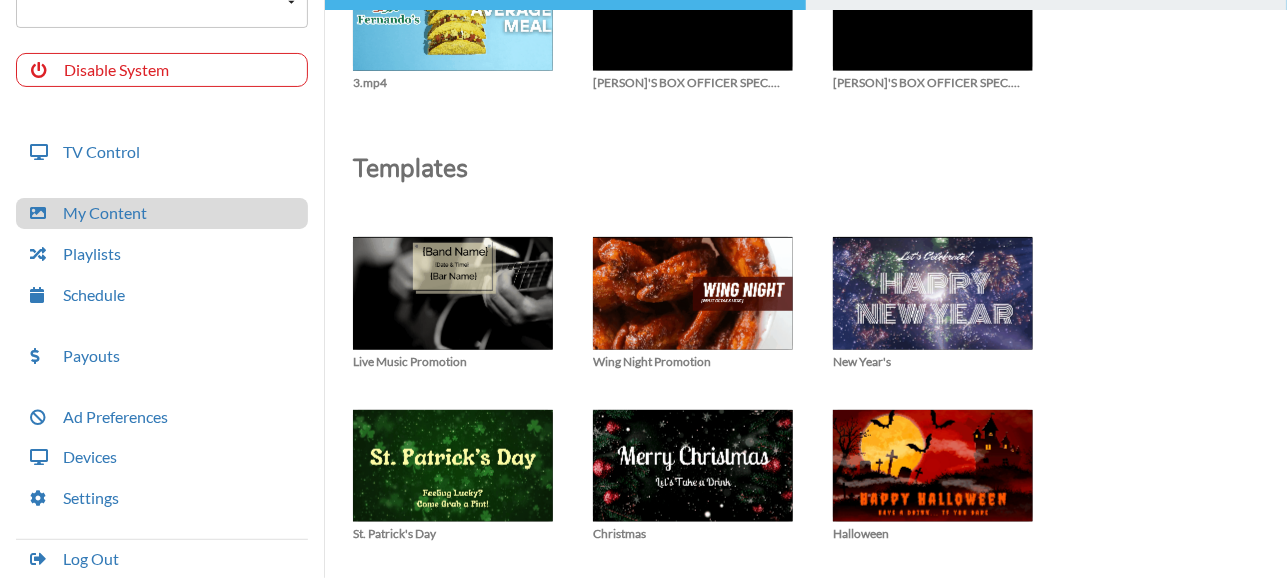 scroll, scrollTop: 299, scrollLeft: 0, axis: vertical 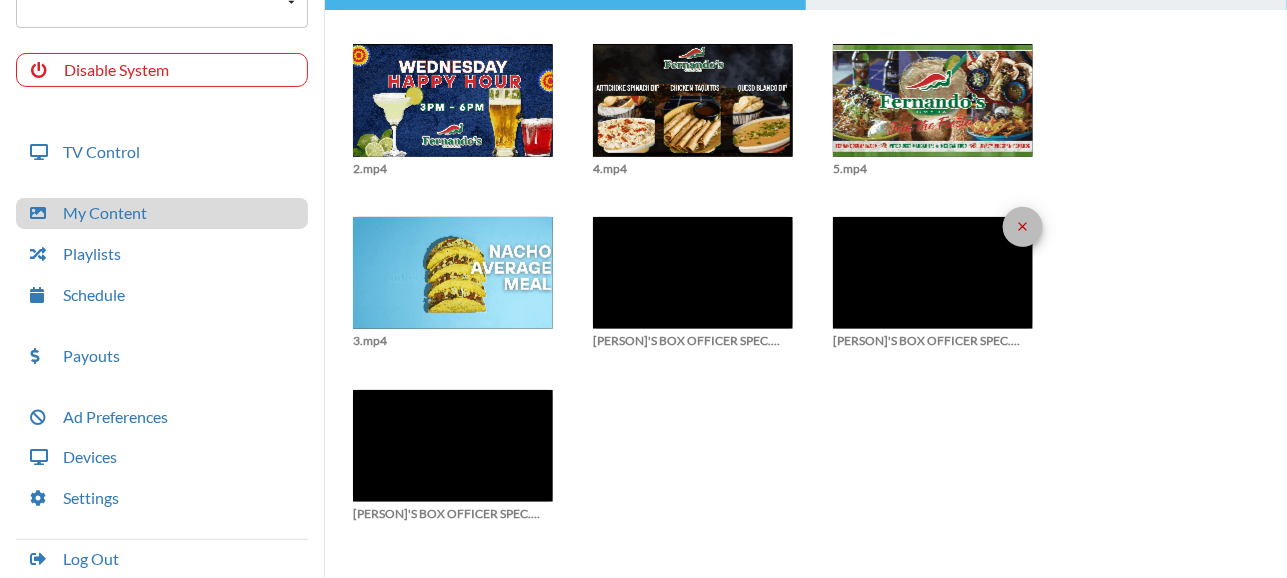 click on "close" at bounding box center [1023, 226] 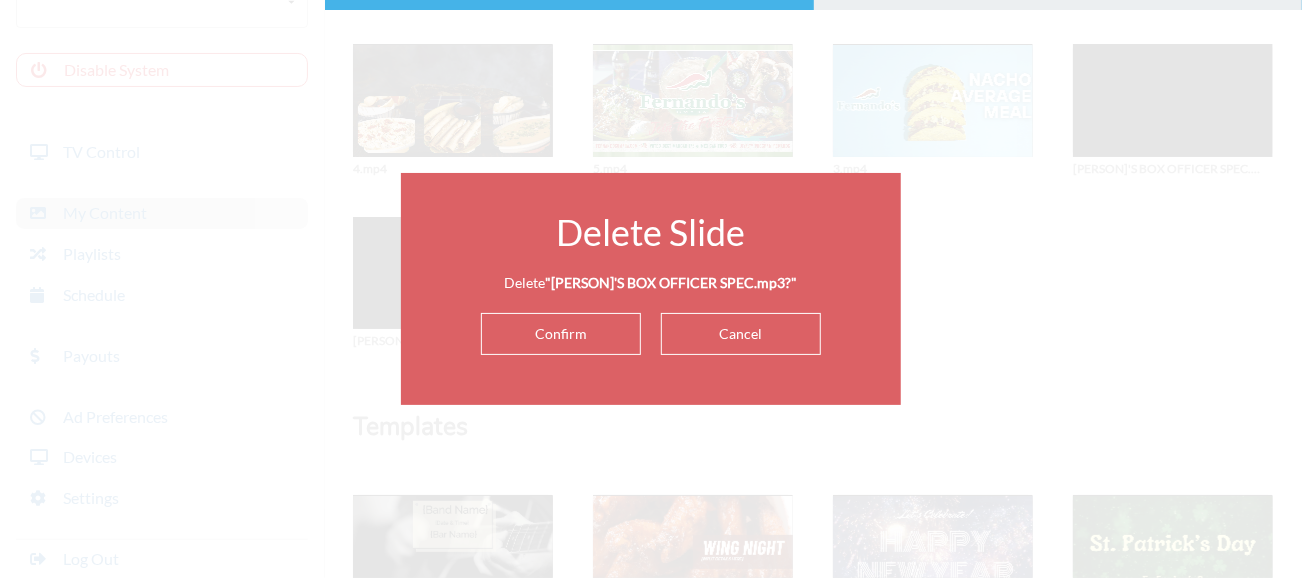 click on "Confirm" at bounding box center (561, 334) 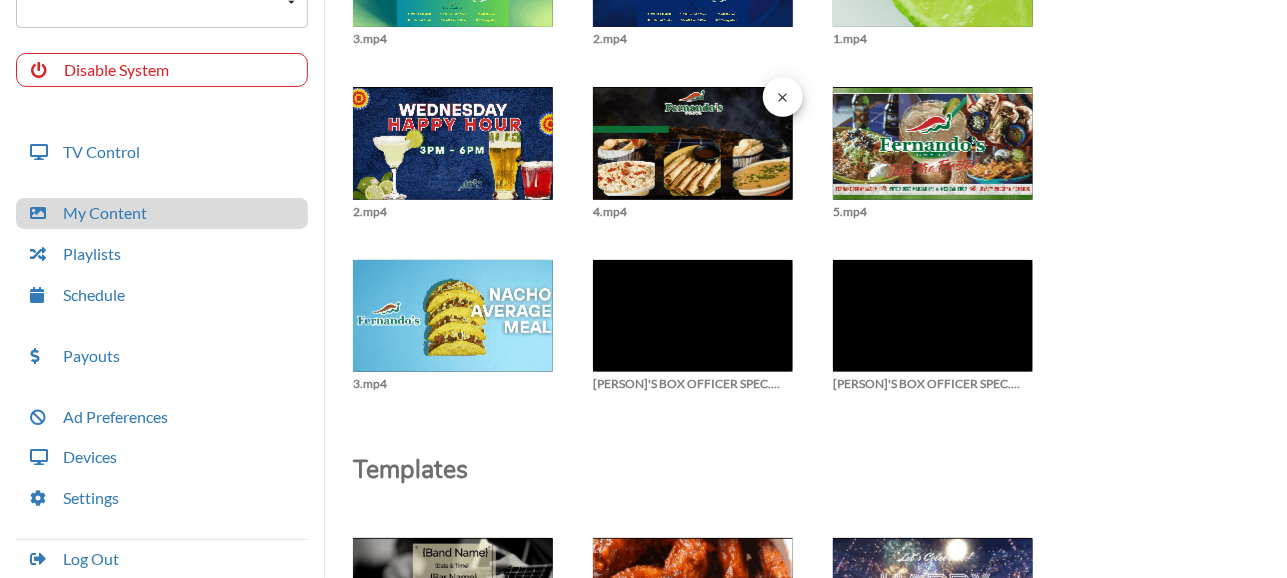 scroll, scrollTop: 299, scrollLeft: 0, axis: vertical 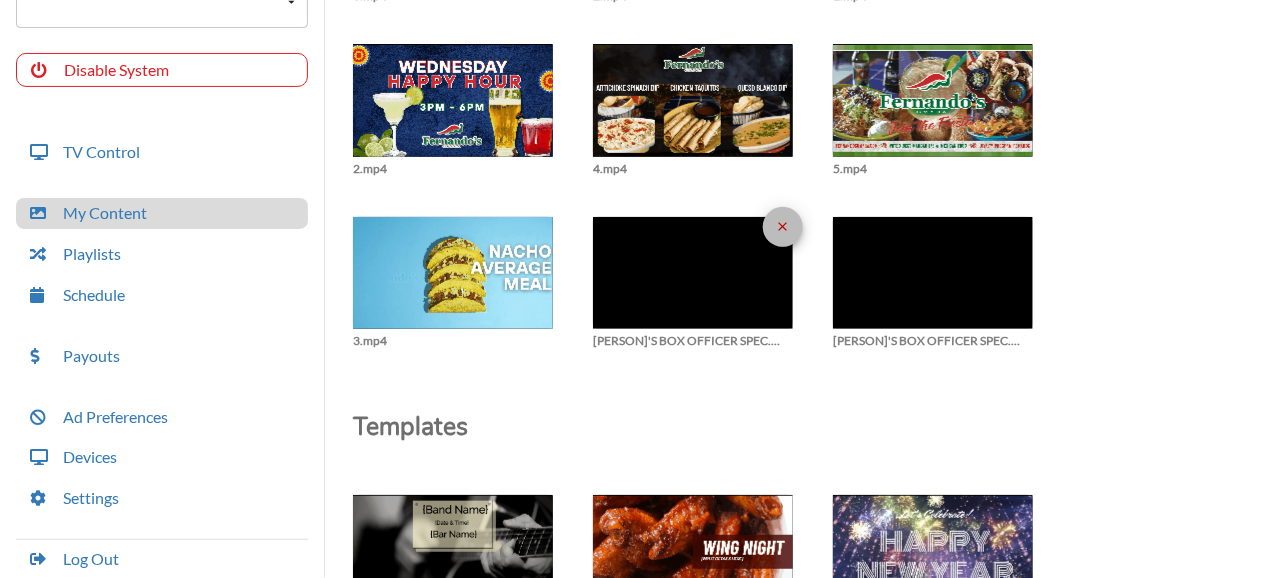 click on "close" at bounding box center (783, 226) 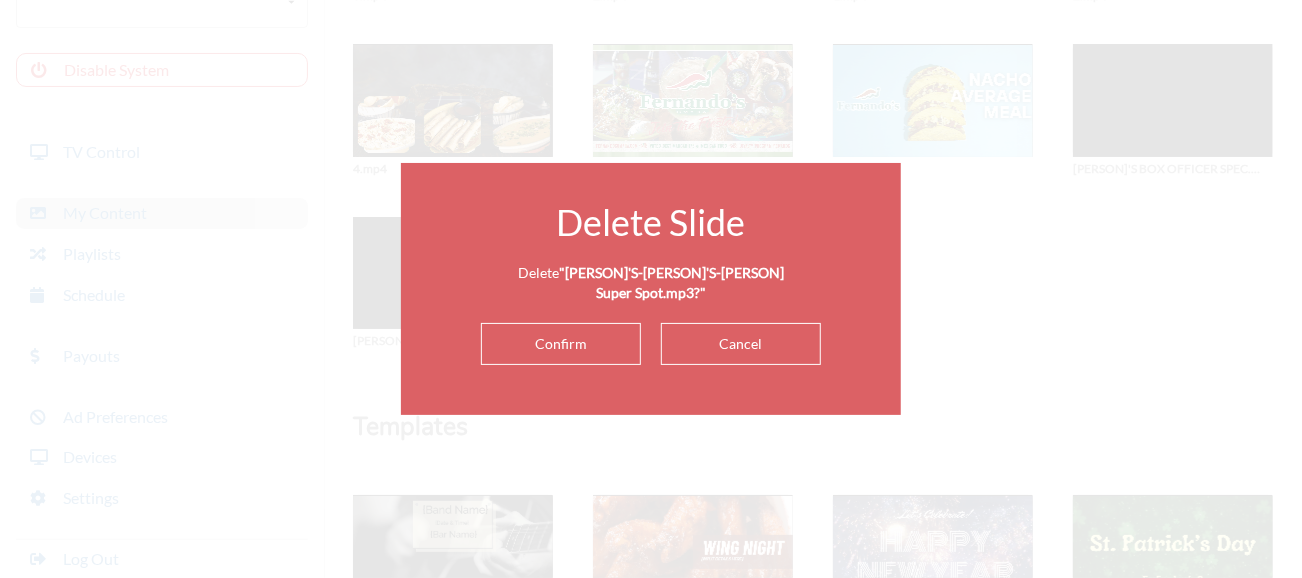 click on "Confirm" at bounding box center (561, 344) 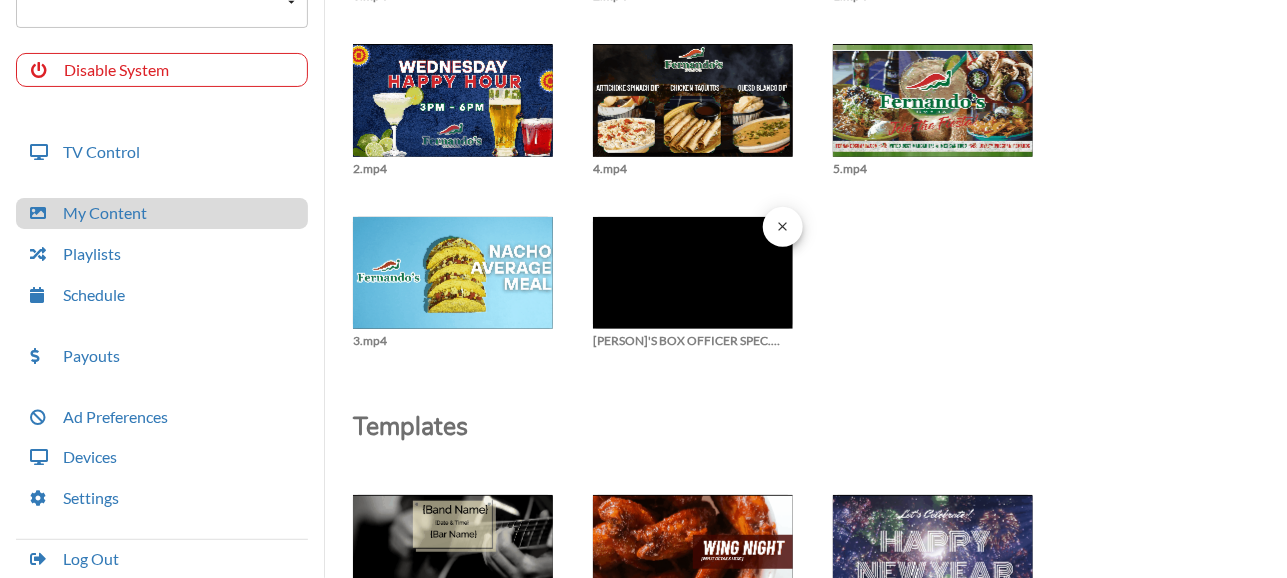 click at bounding box center [453, -62] 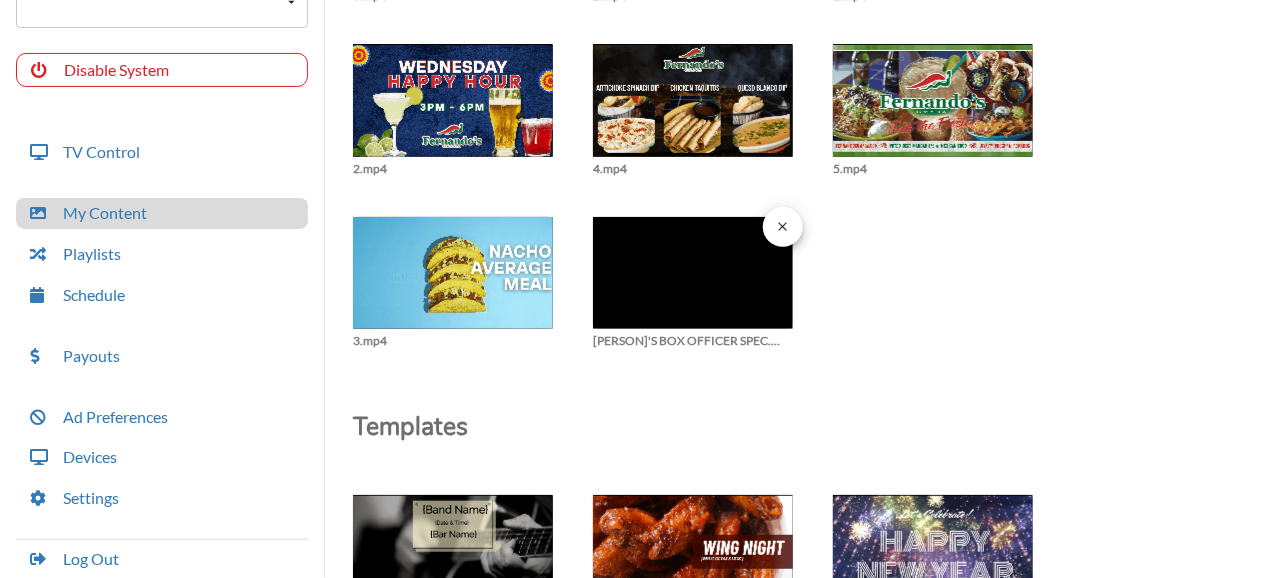 scroll, scrollTop: 109, scrollLeft: 0, axis: vertical 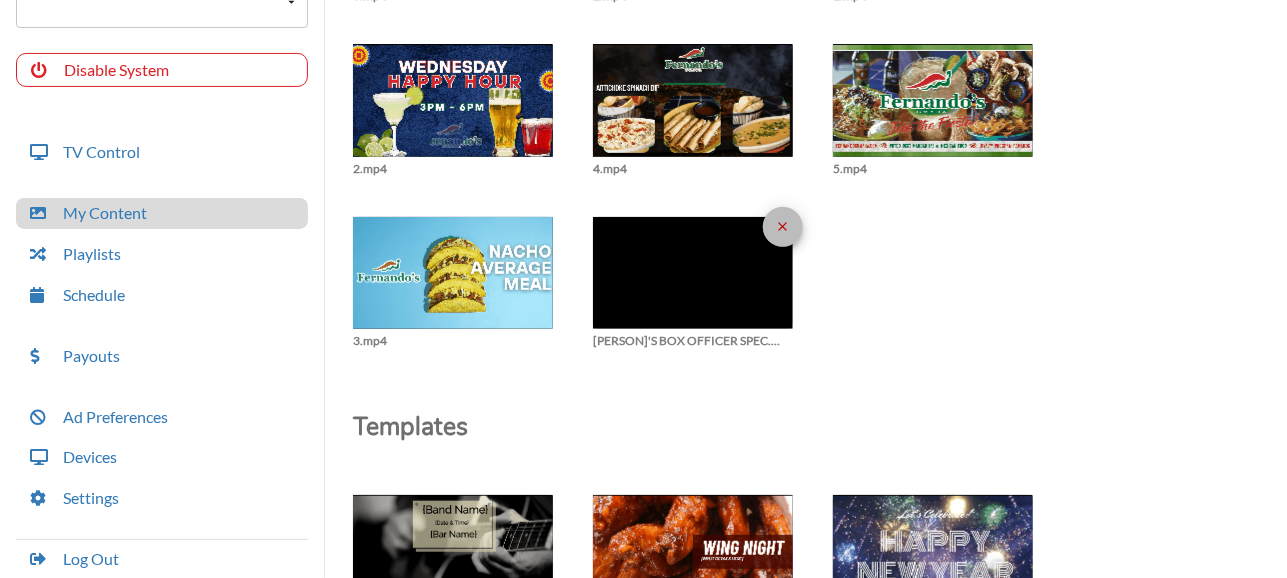 click on "close" at bounding box center (783, 226) 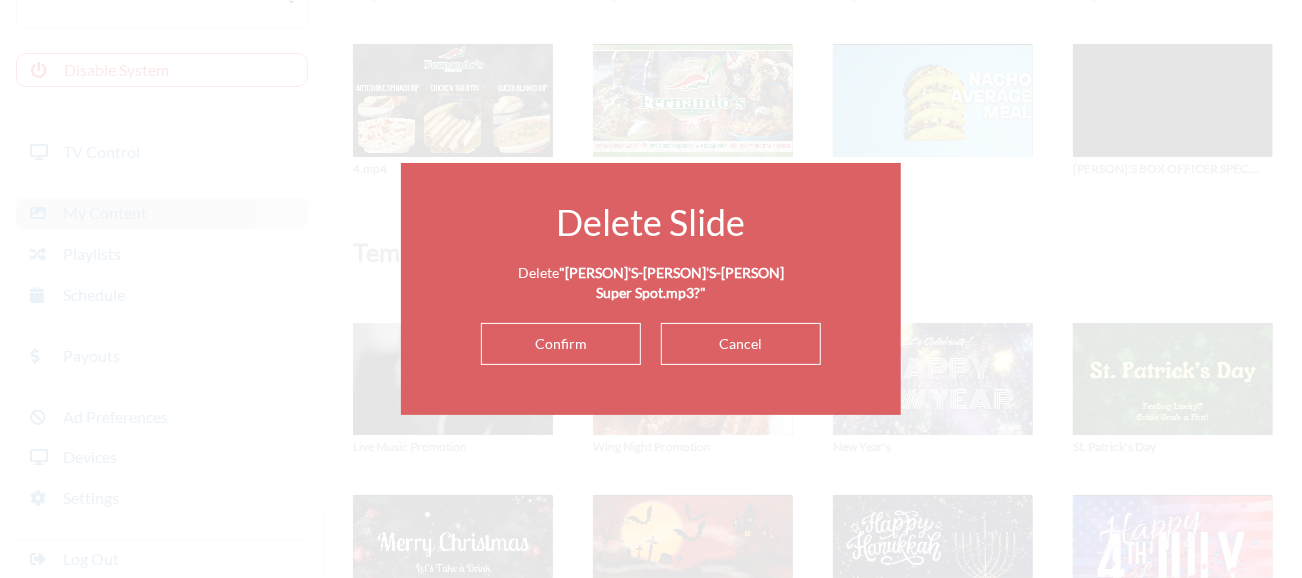 click on "Confirm" at bounding box center (561, 344) 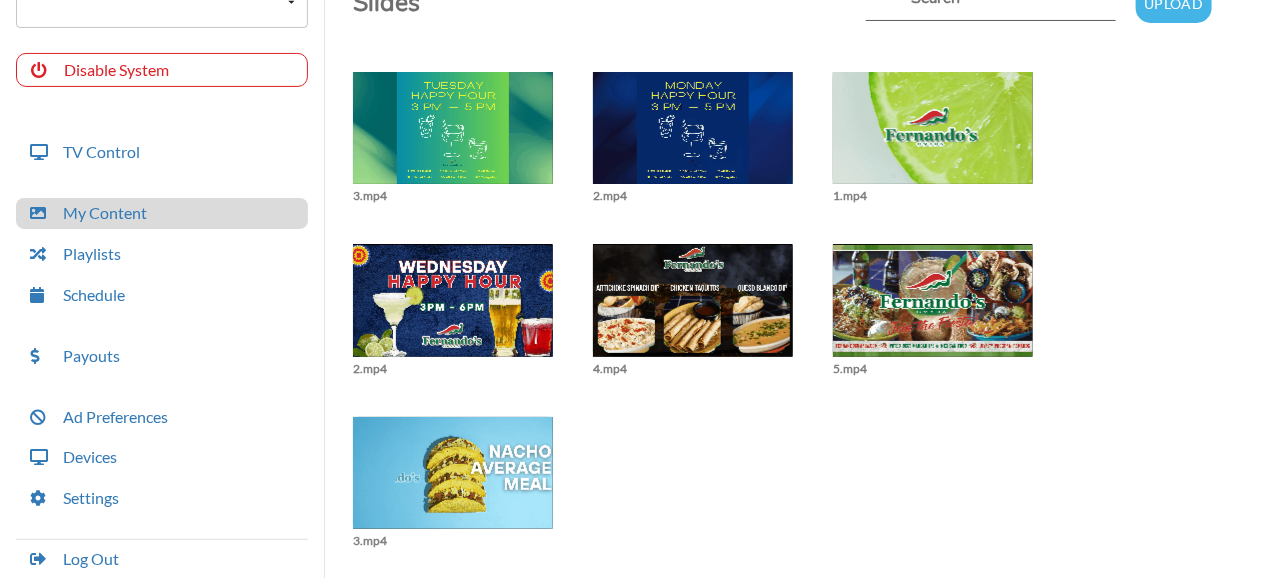 scroll, scrollTop: 0, scrollLeft: 0, axis: both 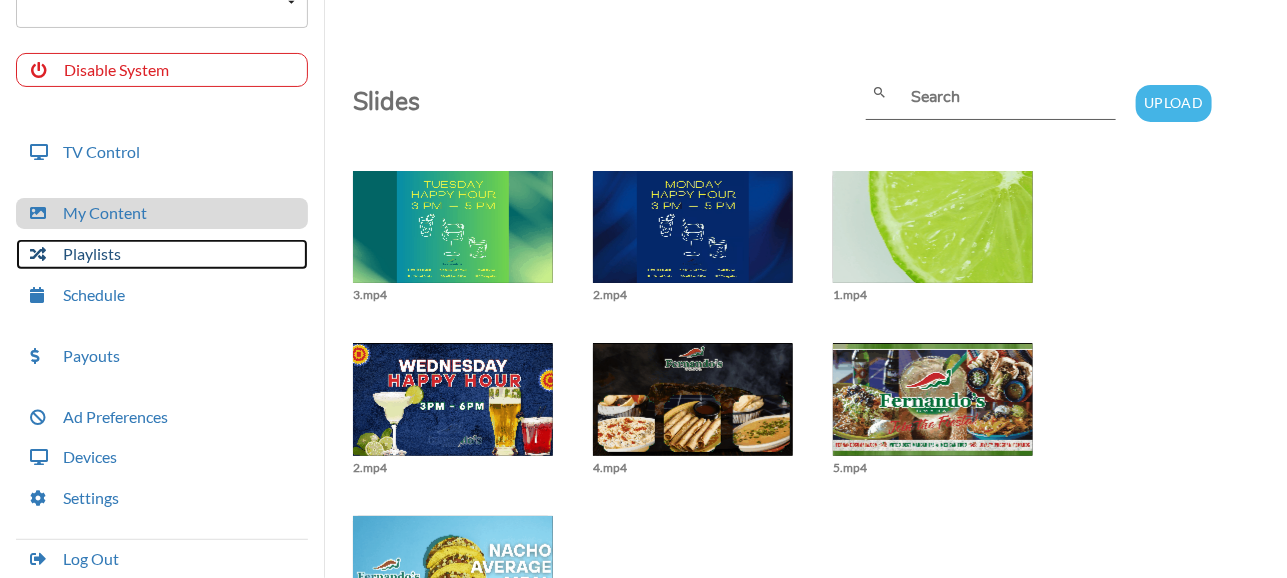 click on "Playlists" at bounding box center (162, 254) 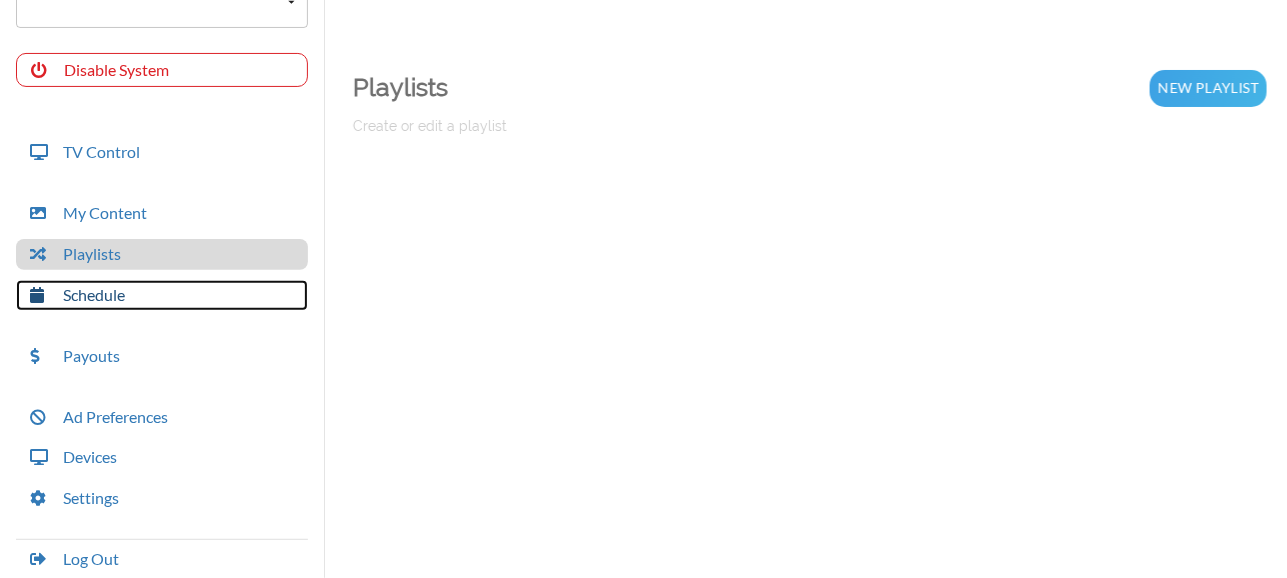 click on "Schedule" at bounding box center (162, 295) 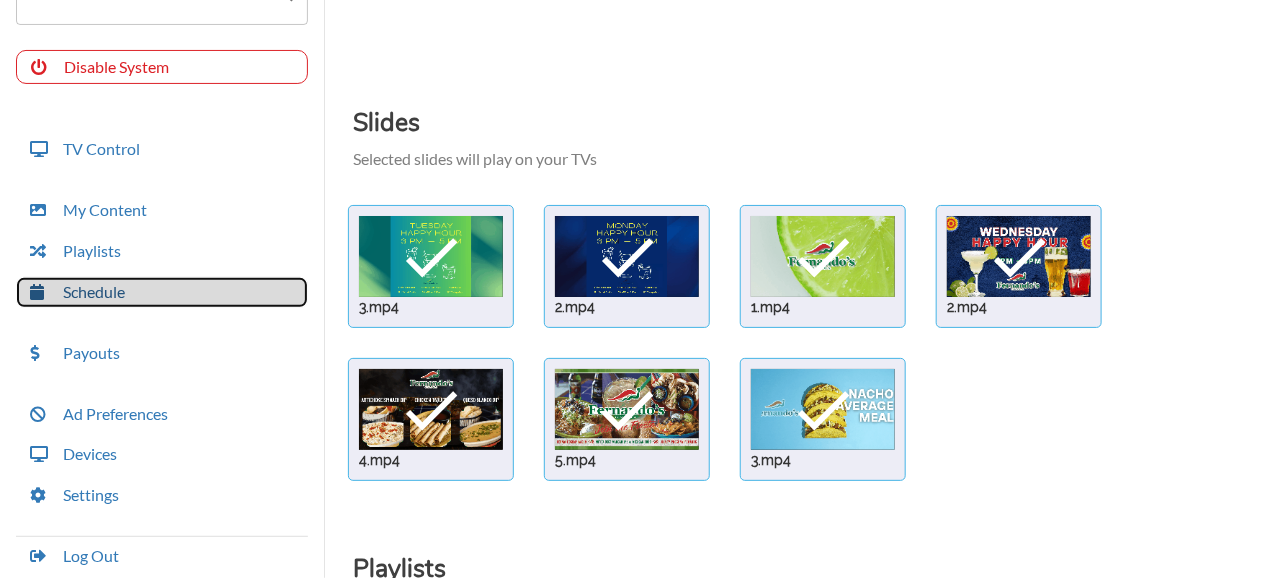 scroll, scrollTop: 108, scrollLeft: 0, axis: vertical 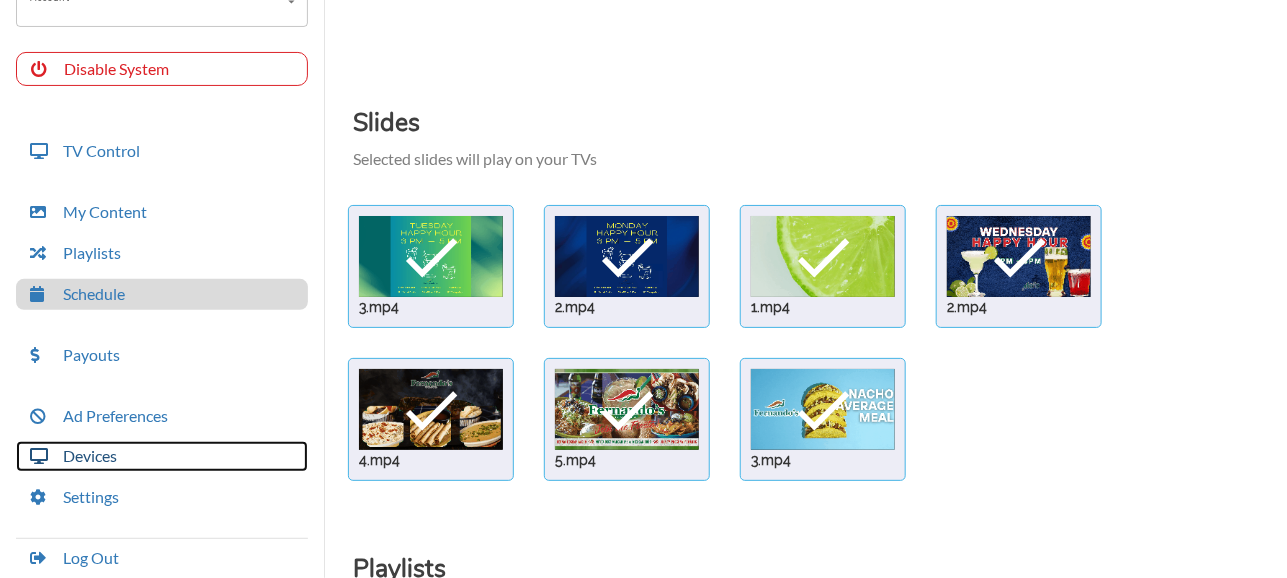 click on "Devices" at bounding box center [162, 456] 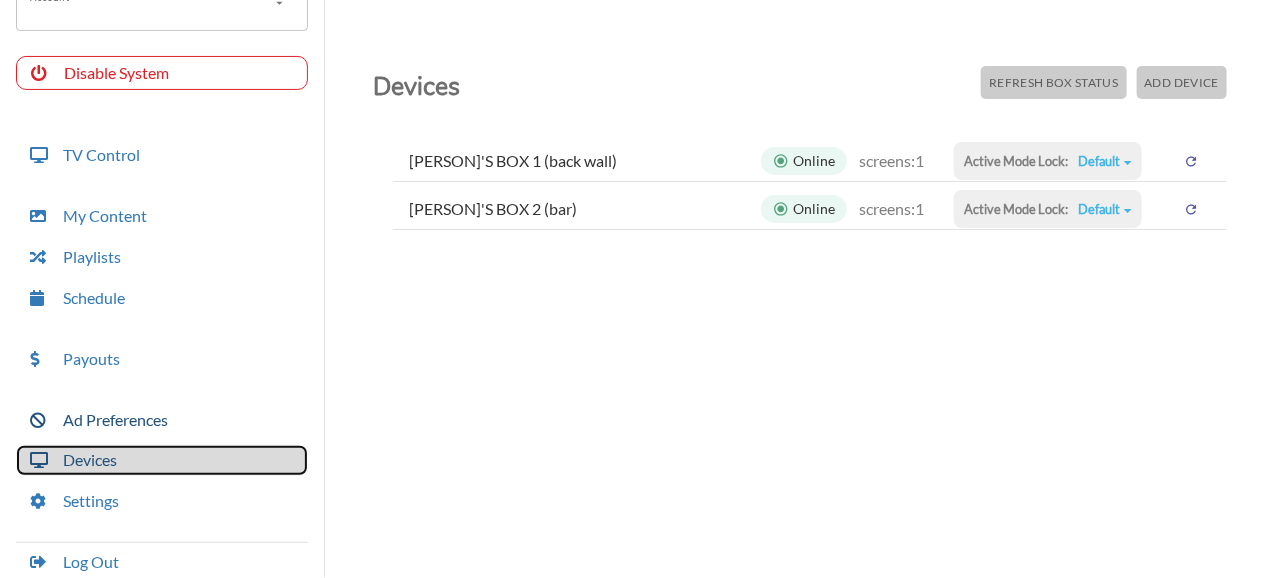 scroll, scrollTop: 111, scrollLeft: 0, axis: vertical 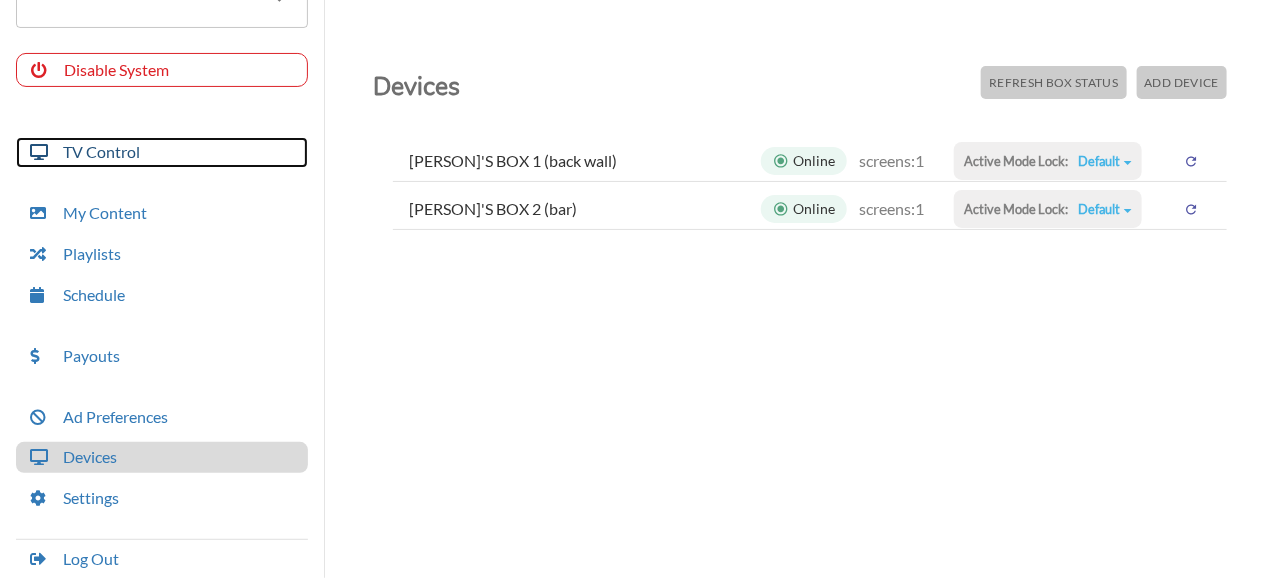click on "TV Control" at bounding box center [162, 152] 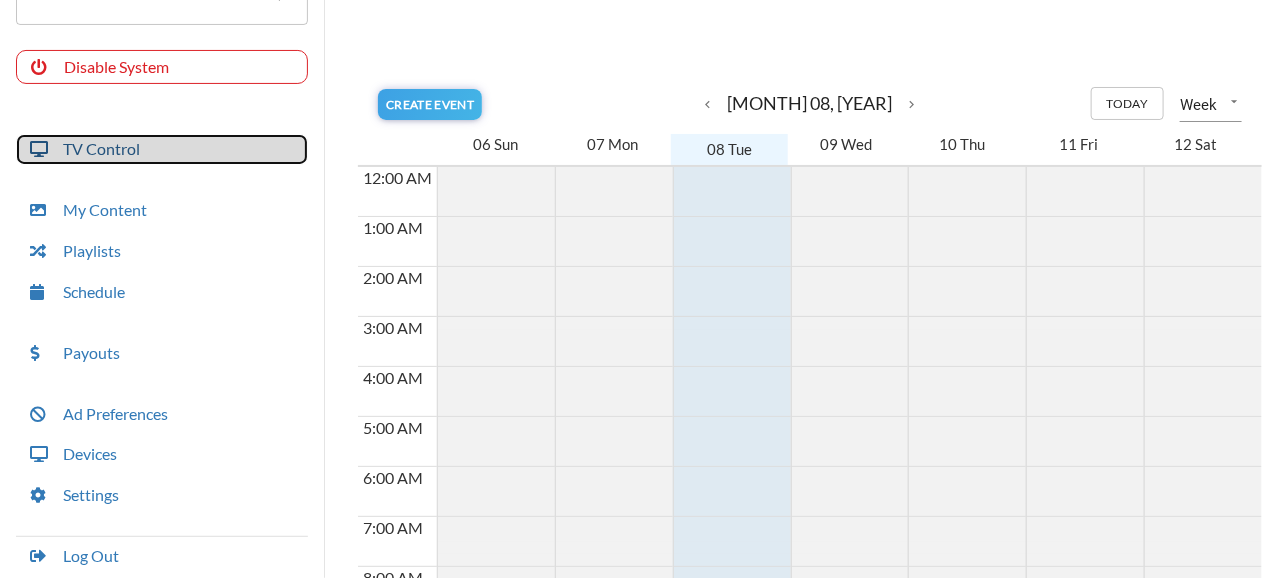 scroll, scrollTop: 108, scrollLeft: 0, axis: vertical 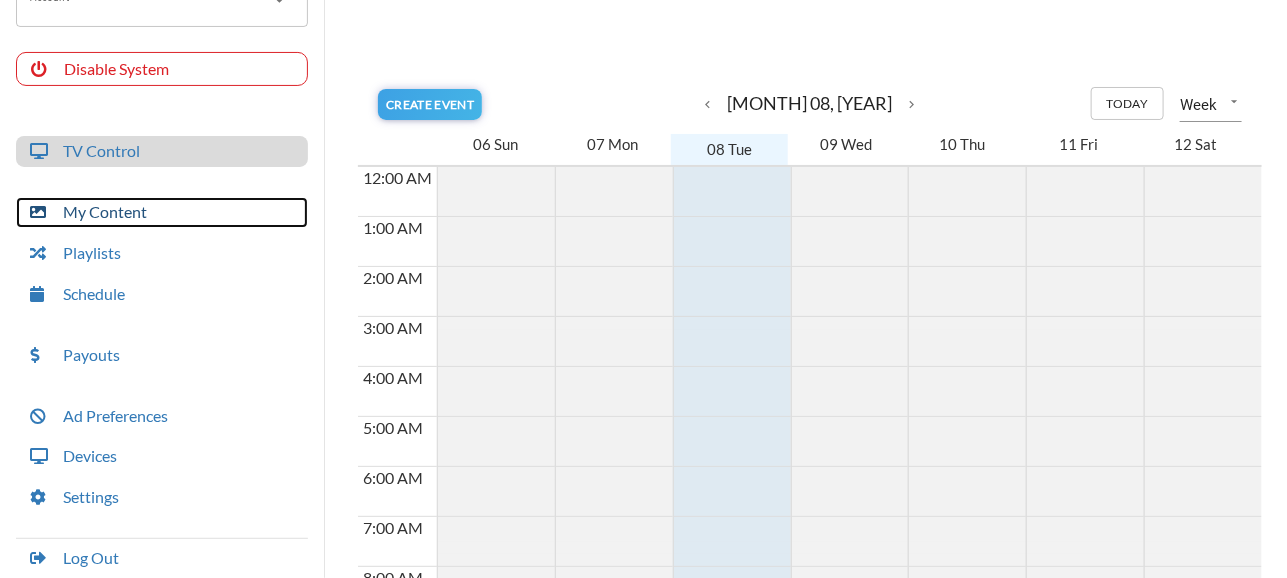 click on "My Content" at bounding box center (162, 212) 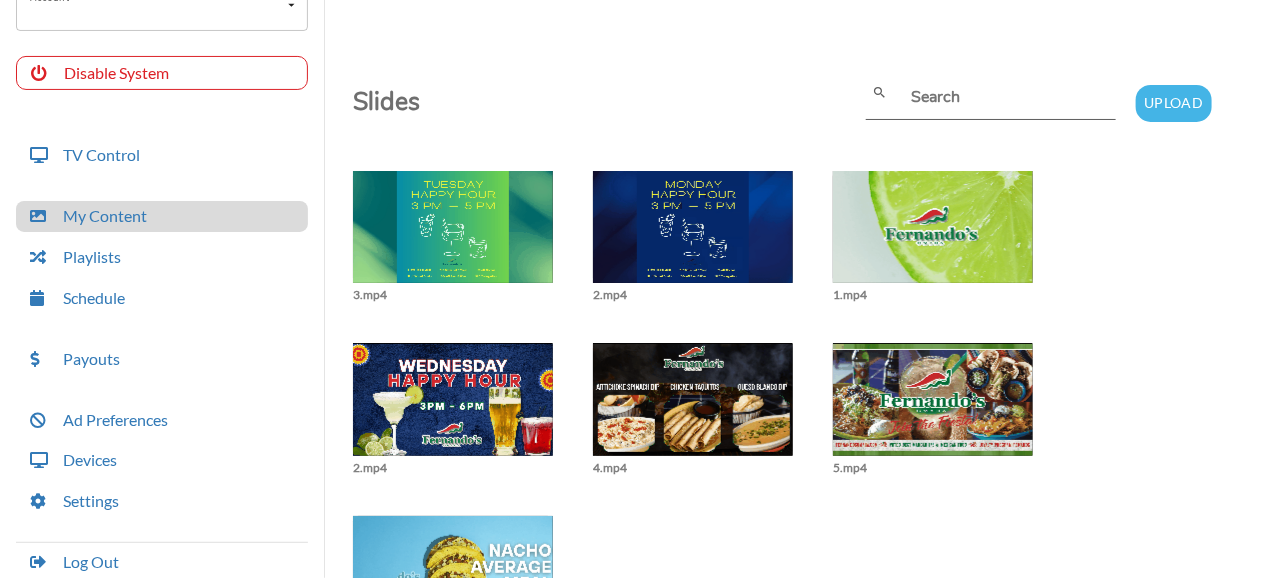 click at bounding box center [991, 102] 